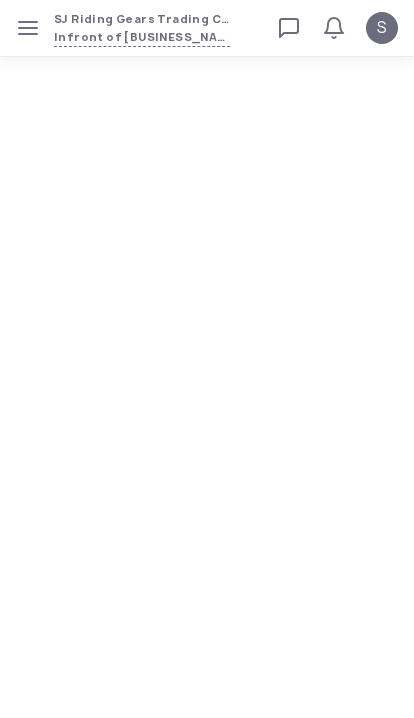 scroll, scrollTop: 0, scrollLeft: 0, axis: both 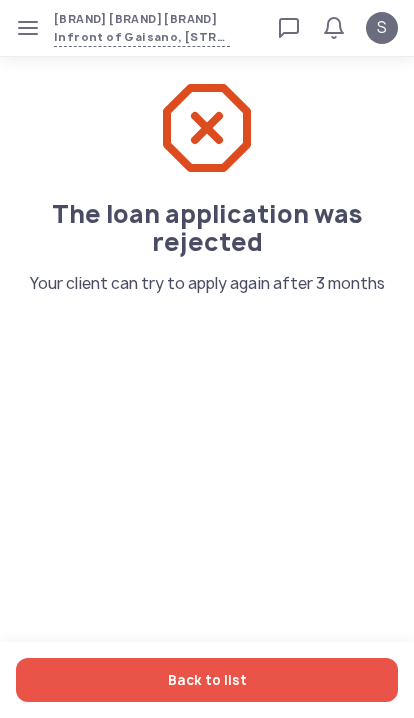 click on "Back to list" 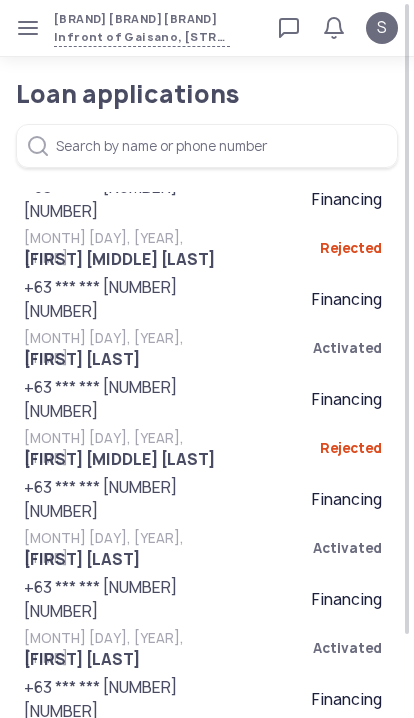 click on "Infront of Gaisano, [STREET], [BARANGAY], [CITY], [PROVINCE], [REGION], PHL" 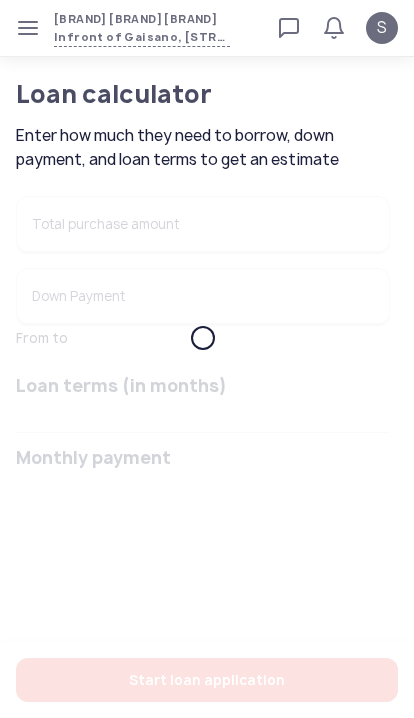 click 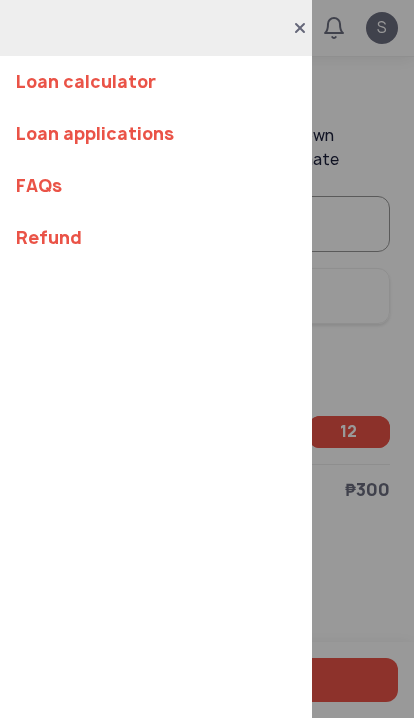 click on "Loan calculator Loan applications FAQs Refund" 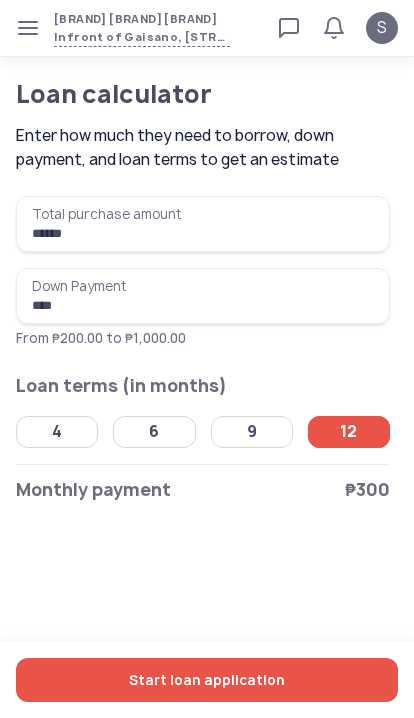 click on "******" at bounding box center (203, 224) 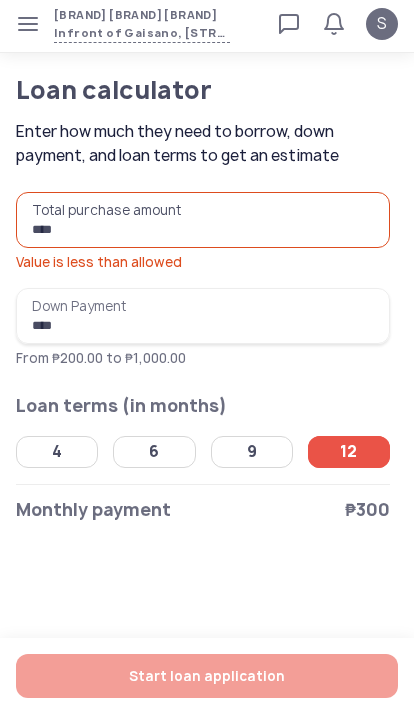 type on "******" 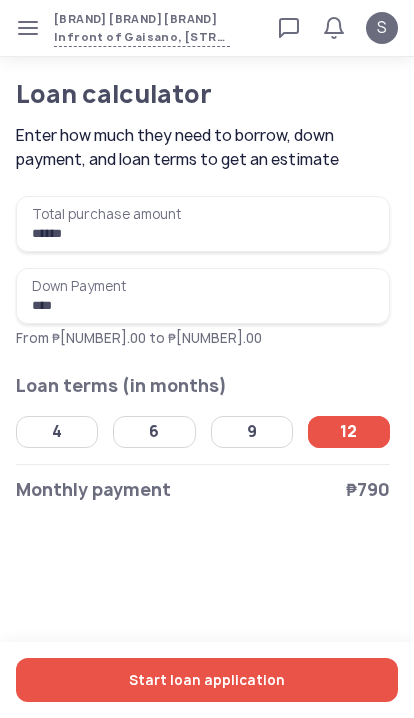 click on "****" at bounding box center (203, 296) 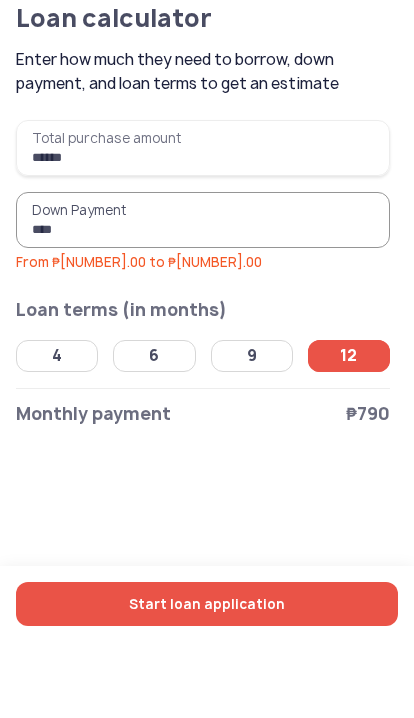 type on "****" 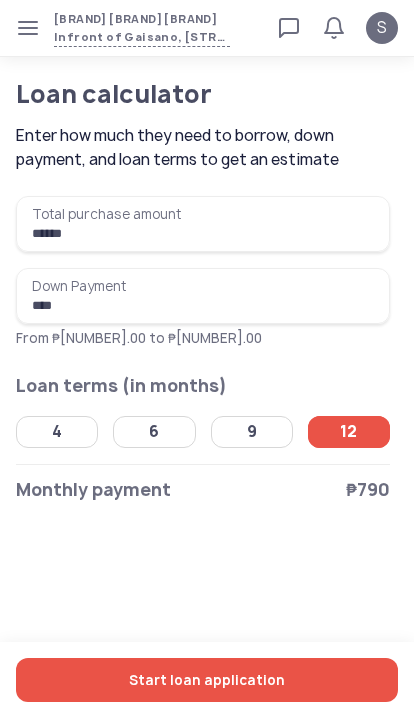 click on "4" 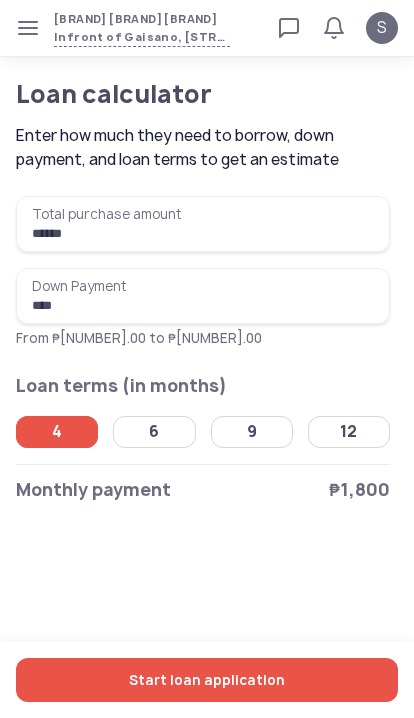 click on "6" 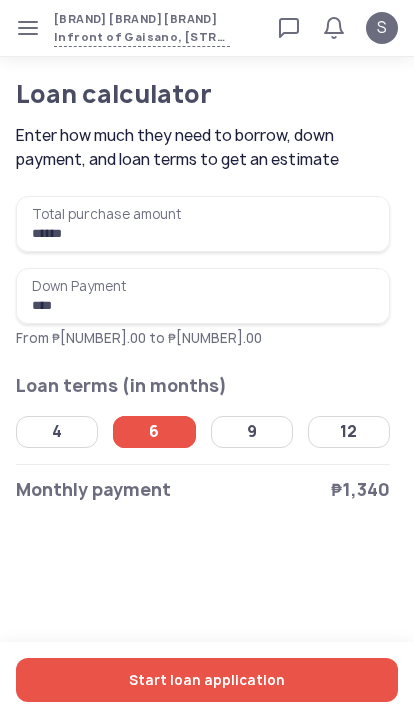click on "Start loan application" 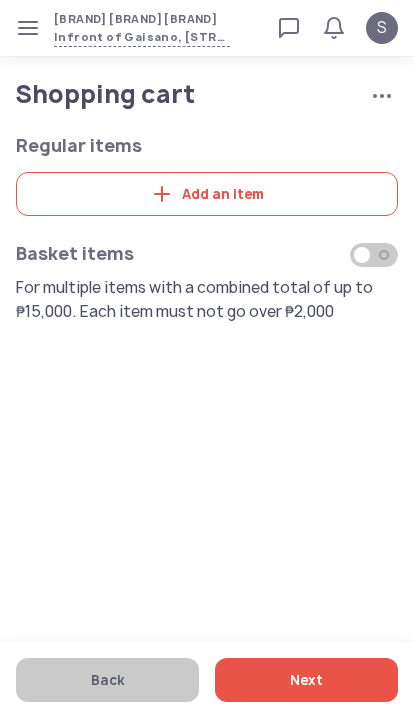 click on "Add an item" 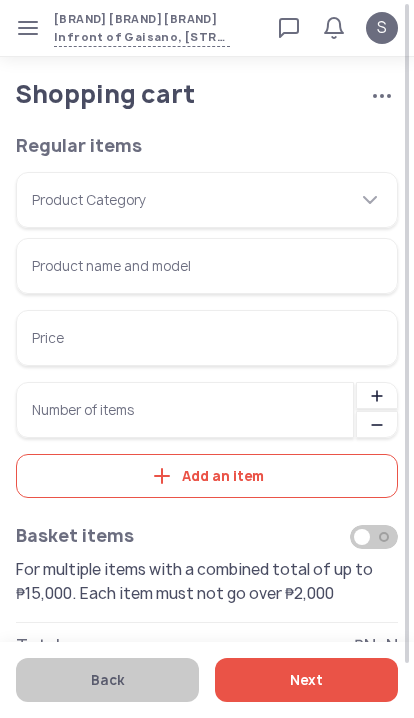 click on "Product Category" at bounding box center [207, 200] 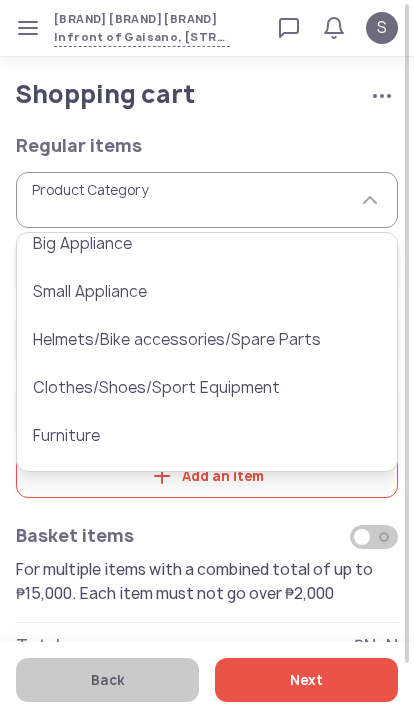 scroll, scrollTop: 223, scrollLeft: 0, axis: vertical 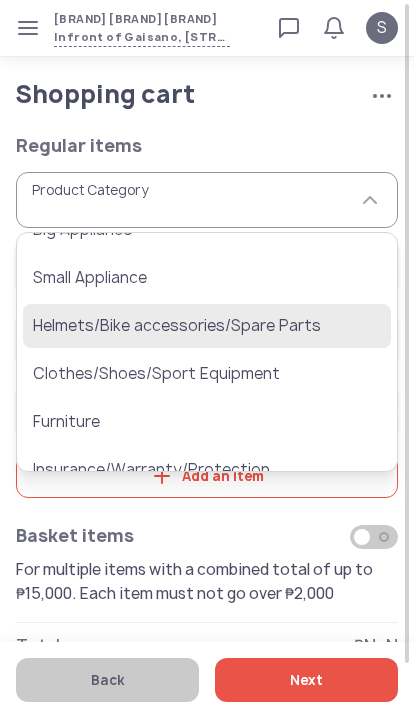 click on "Helmets/Bike accessories/Spare Parts" 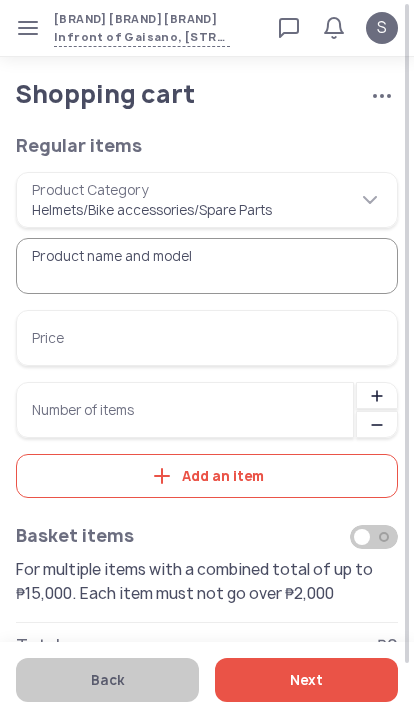 type on "**********" 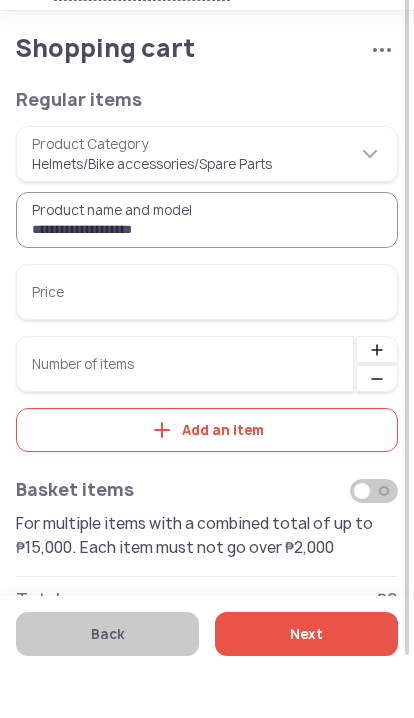 type on "**********" 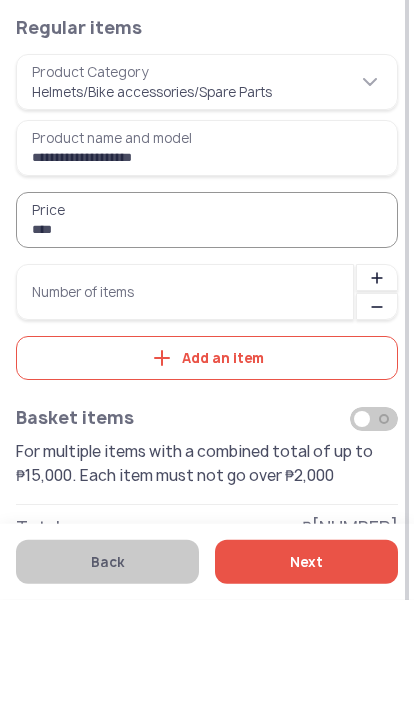 type on "******" 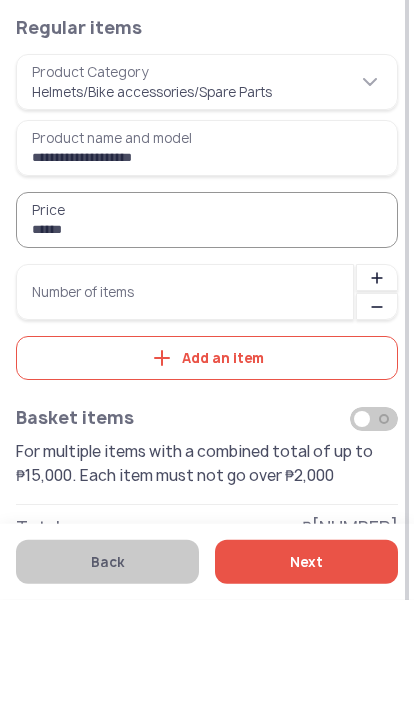 click on "Number of items" at bounding box center (185, 410) 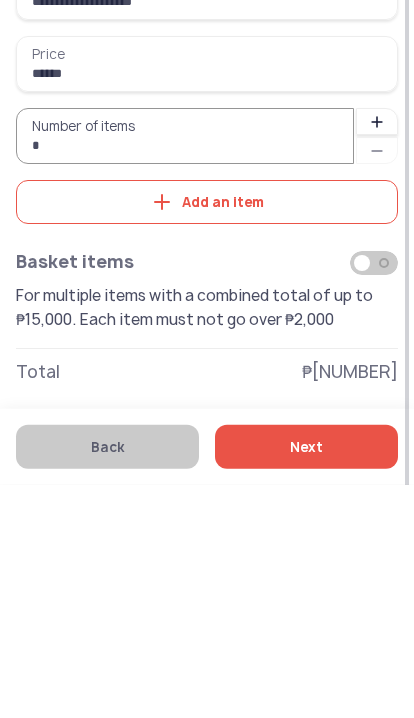 scroll, scrollTop: 42, scrollLeft: 0, axis: vertical 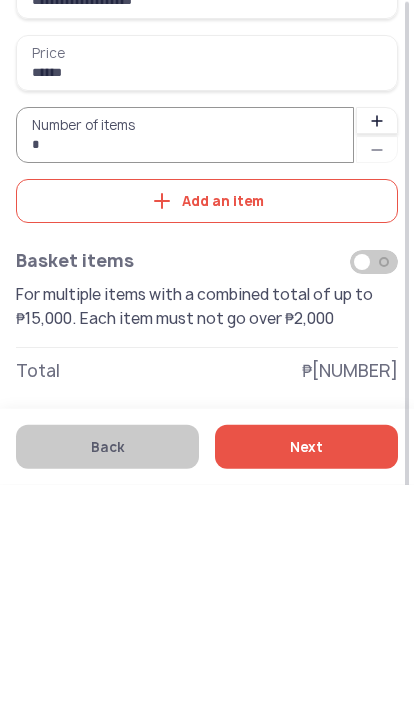 type on "*" 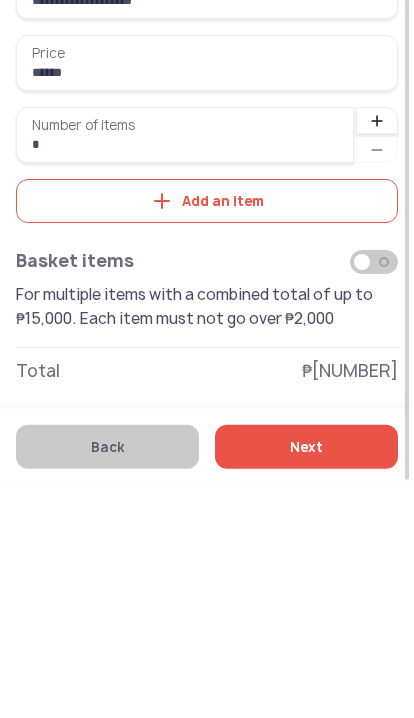 scroll, scrollTop: 60, scrollLeft: 0, axis: vertical 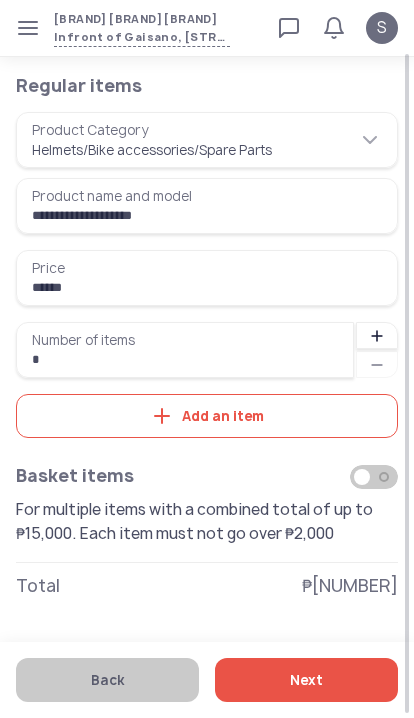 click on "Next" 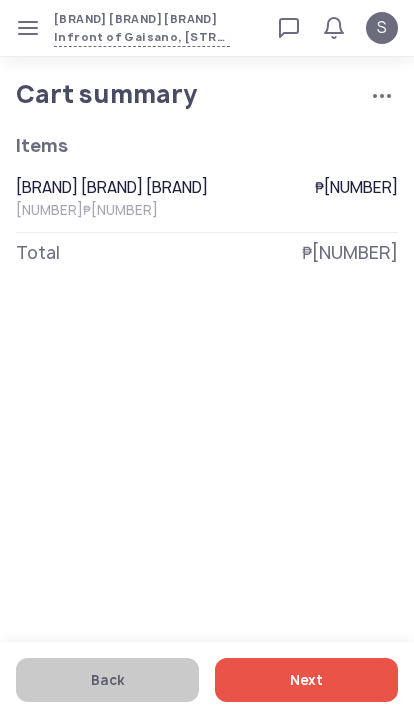 click on "Next" 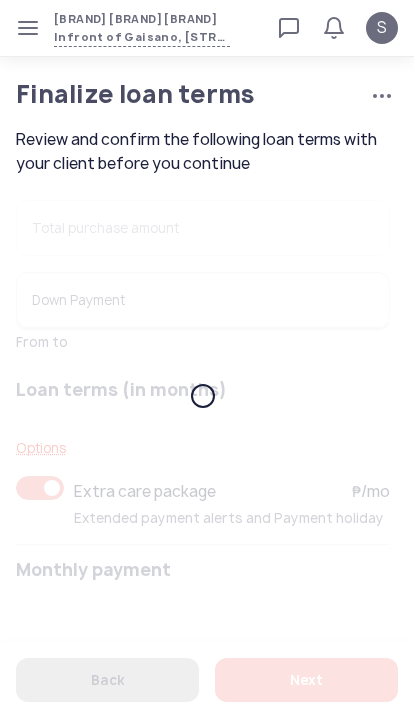 type on "******" 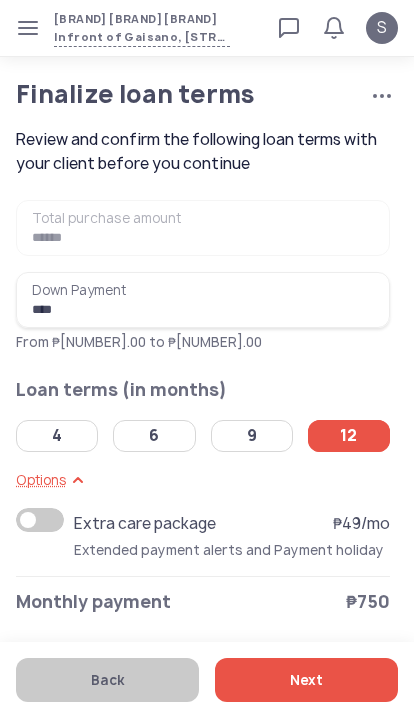 click on "****" at bounding box center [203, 300] 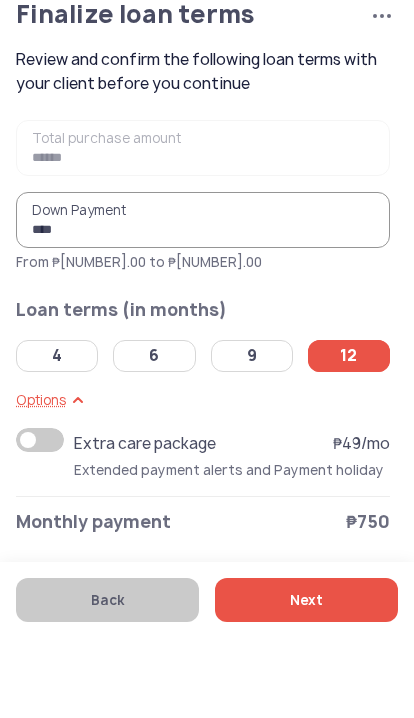 type on "****" 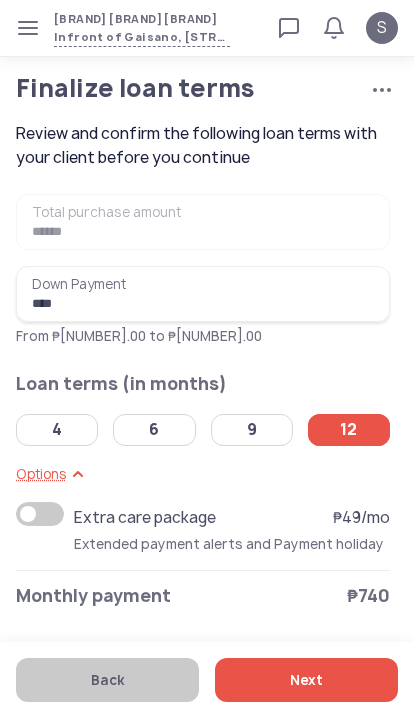 click on "6" 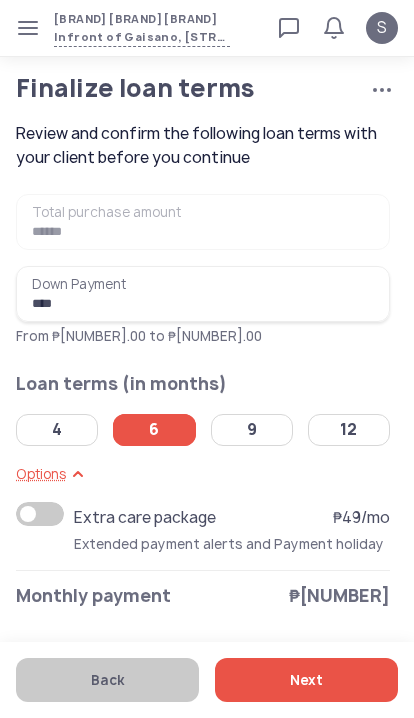 click on "Next" 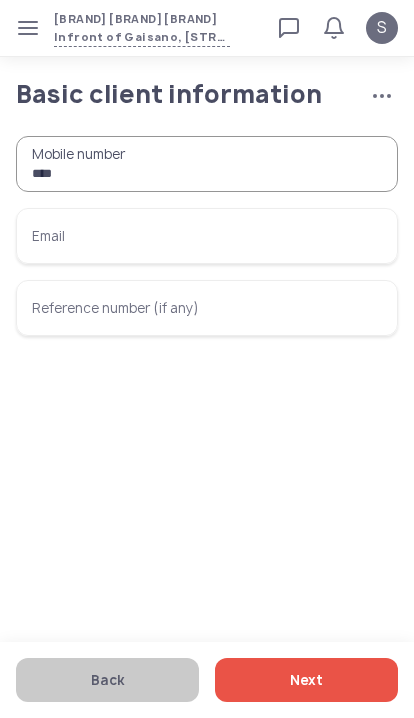 click on "***" at bounding box center (207, 164) 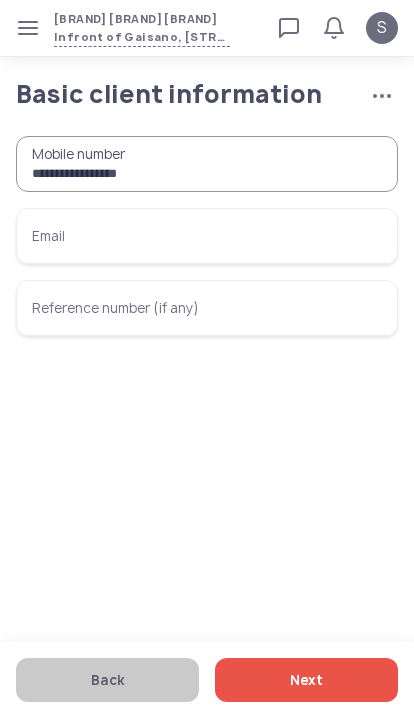type on "**********" 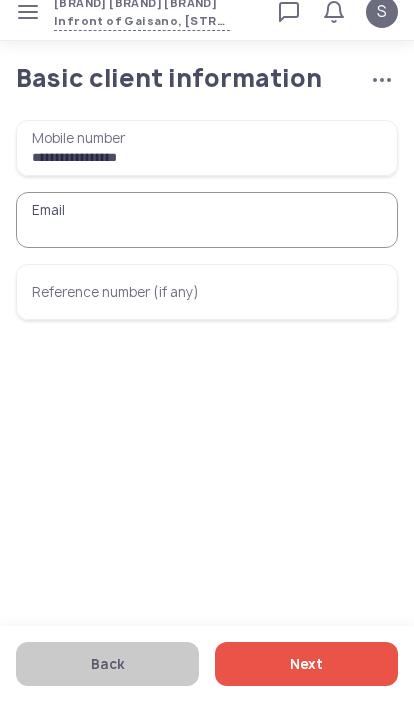 type on "*" 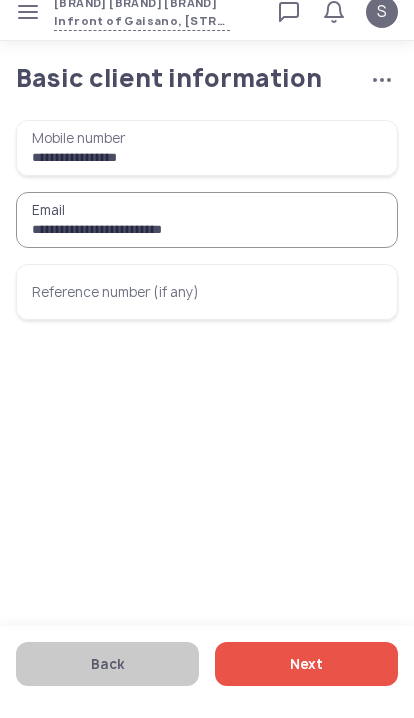 type on "**********" 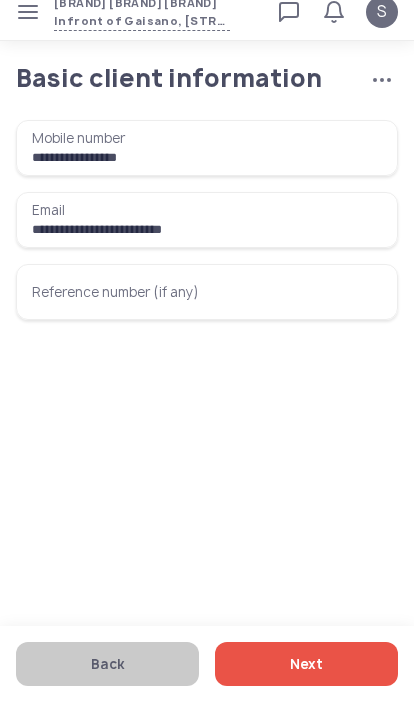 click on "Next" 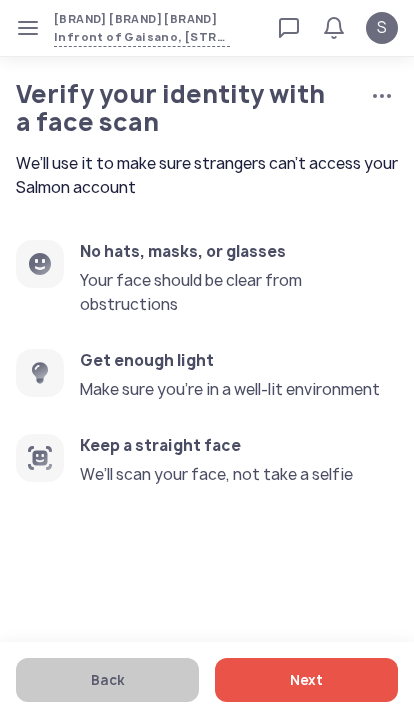 click on "Next" 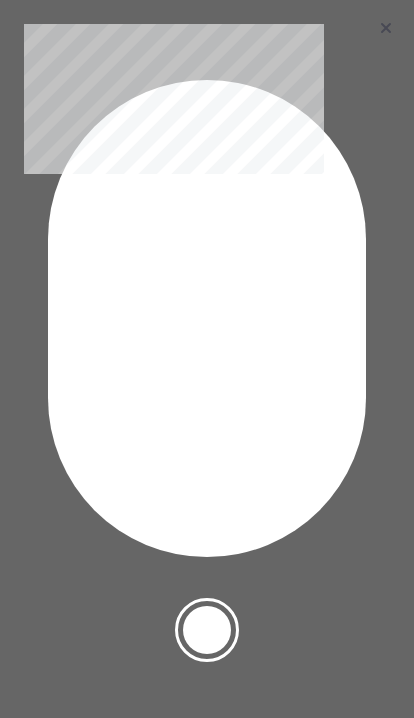 click 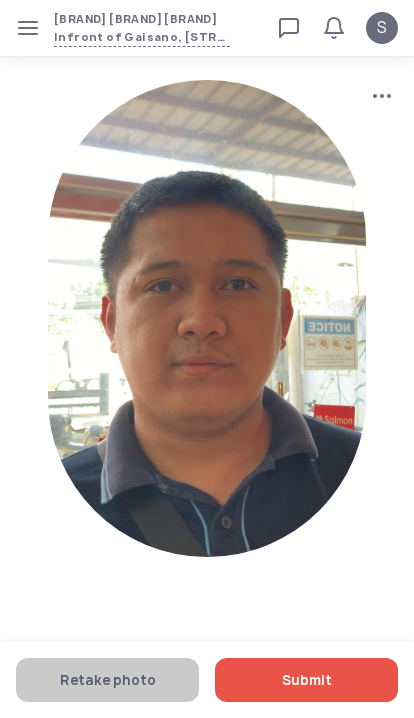 click on "Submit" 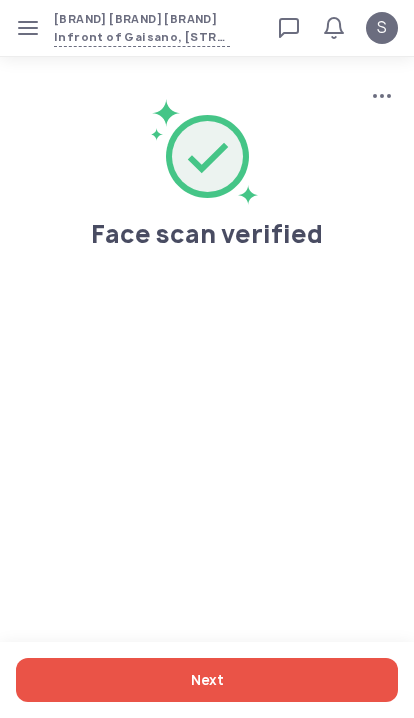 click on "Next" 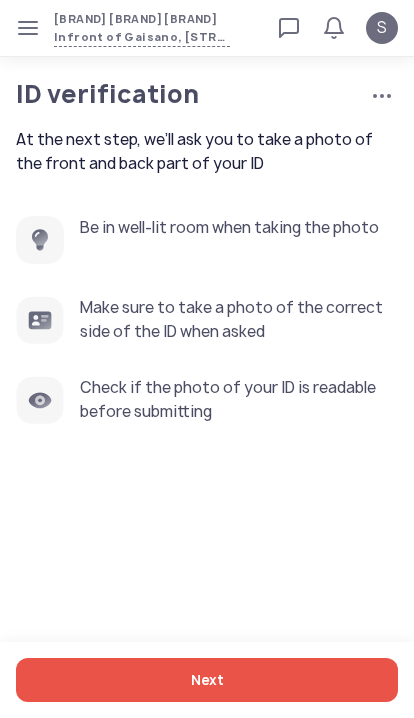 click on "Next" 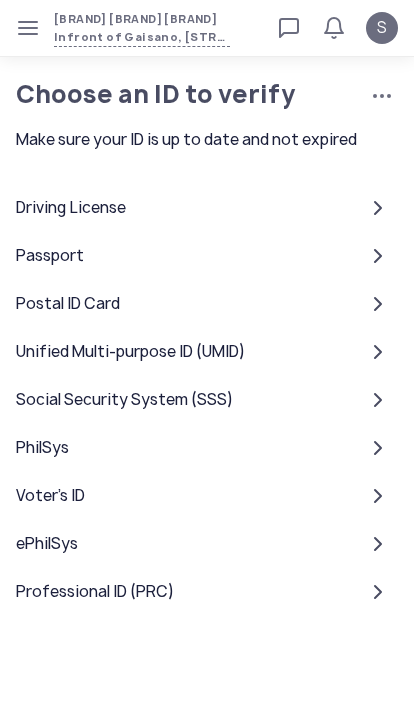 click on "Driving License" 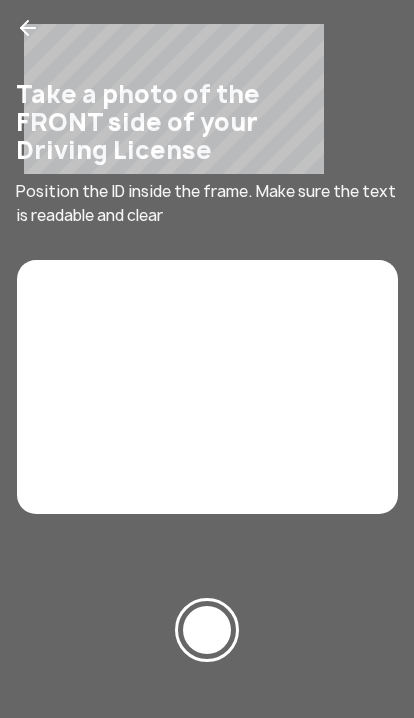 click 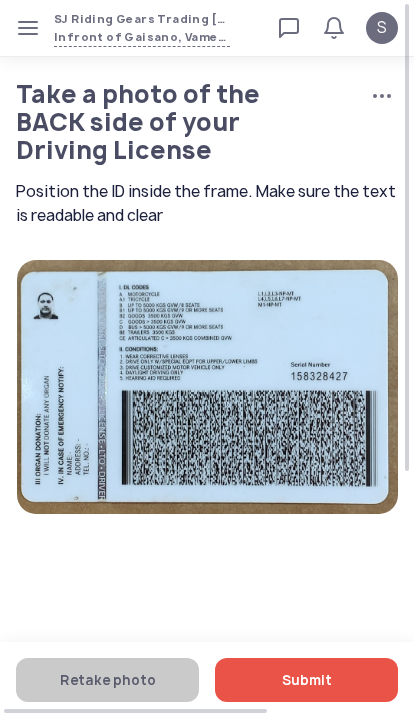 click on "Submit" 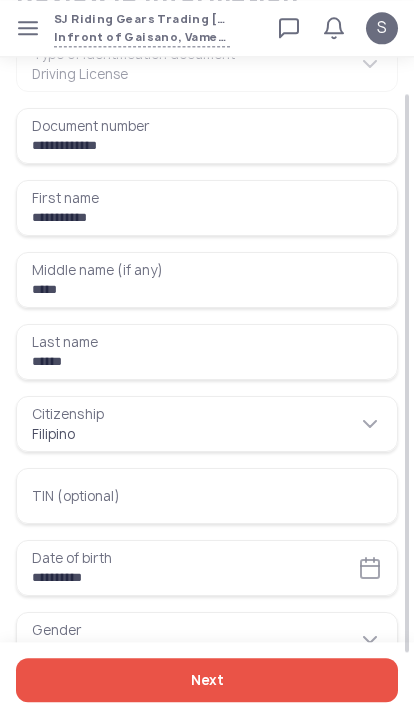 scroll, scrollTop: 116, scrollLeft: 0, axis: vertical 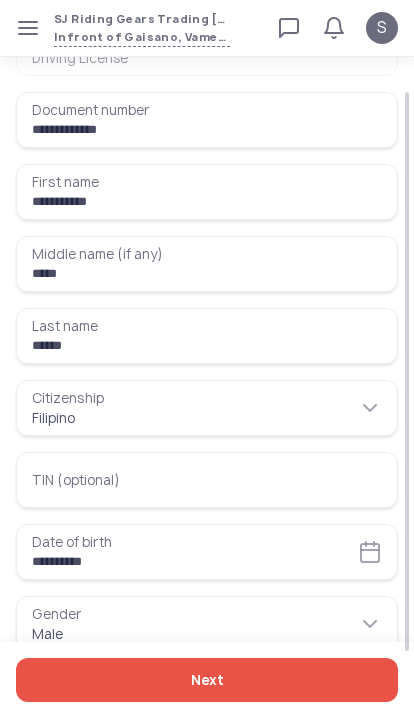 click on "Place of birth" at bounding box center (207, 696) 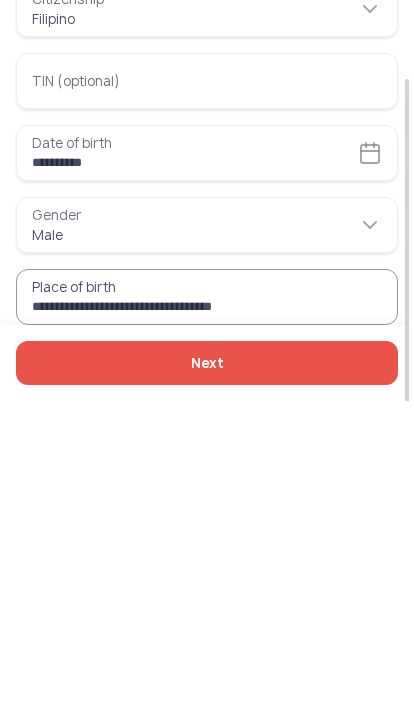 type on "**********" 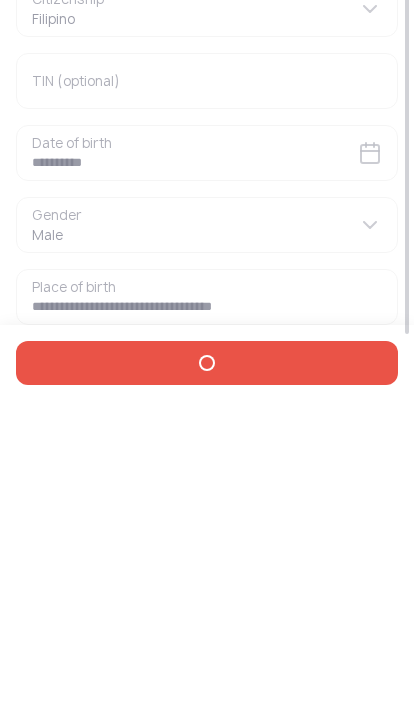 scroll, scrollTop: 116, scrollLeft: 0, axis: vertical 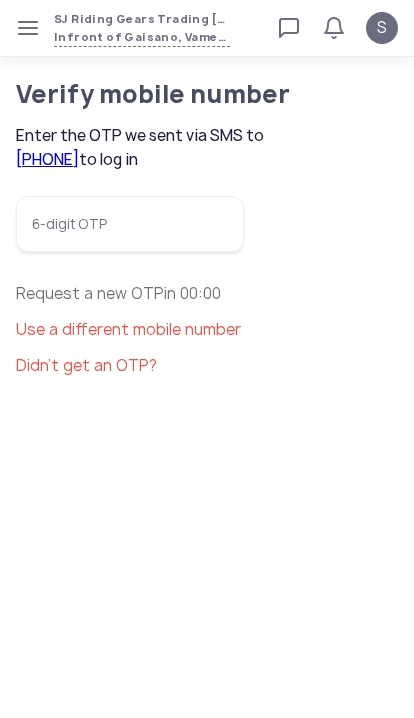 click on "6-digit OTP" at bounding box center (130, 224) 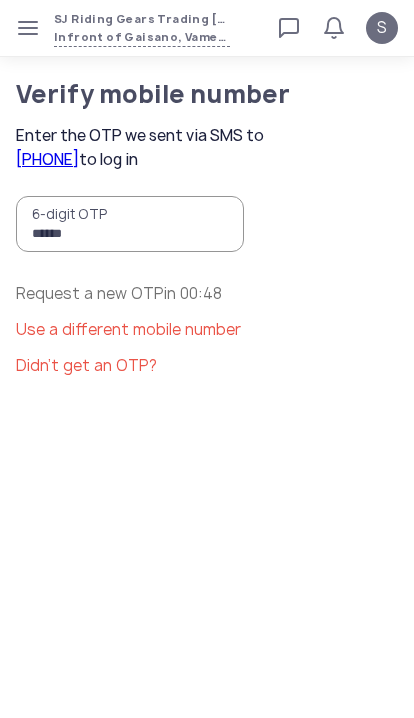 type on "******" 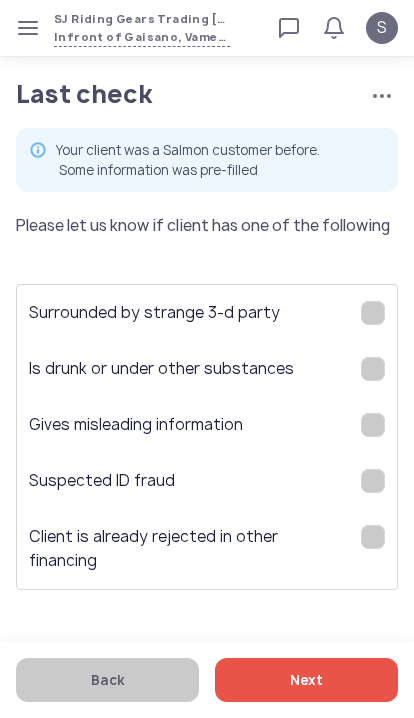 click on "Next" 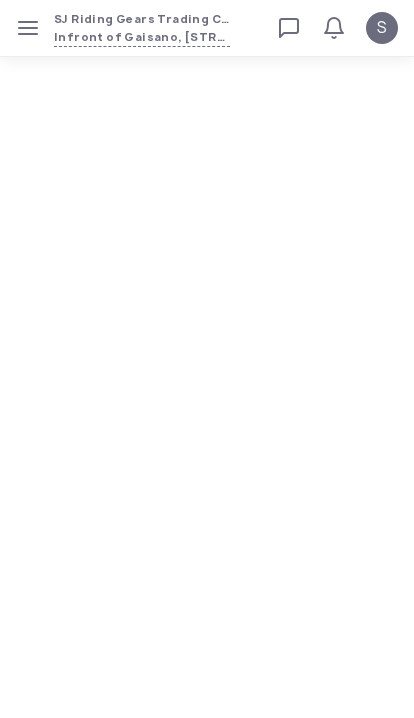 scroll, scrollTop: 0, scrollLeft: 0, axis: both 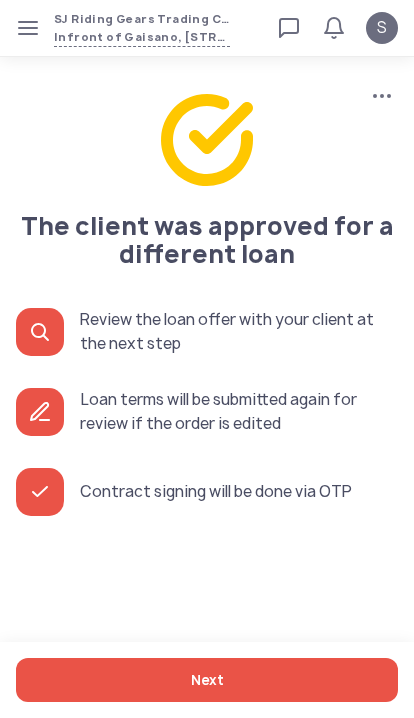 click on "Next" 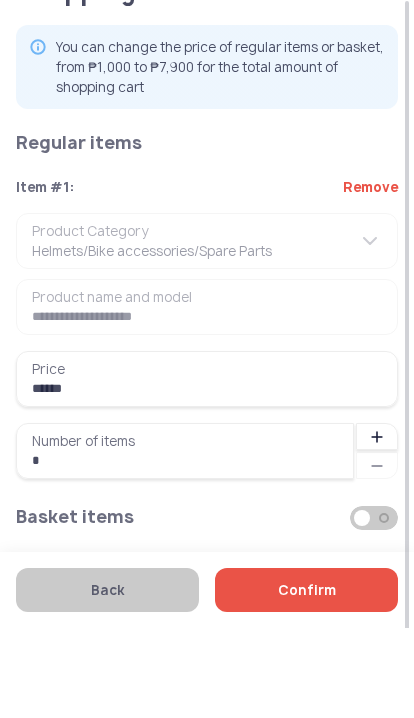 scroll, scrollTop: 12, scrollLeft: 0, axis: vertical 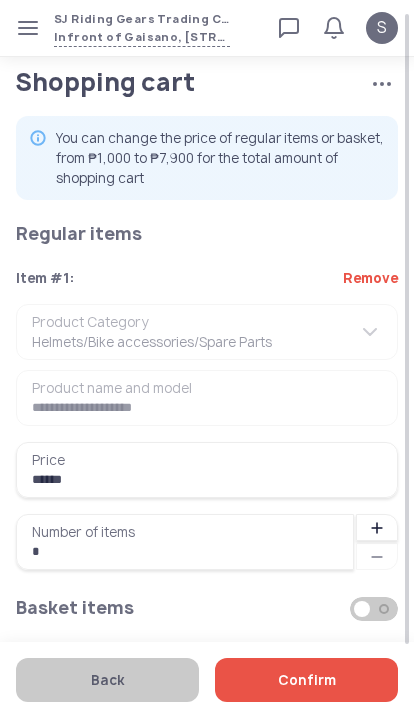 click on "Confirm" 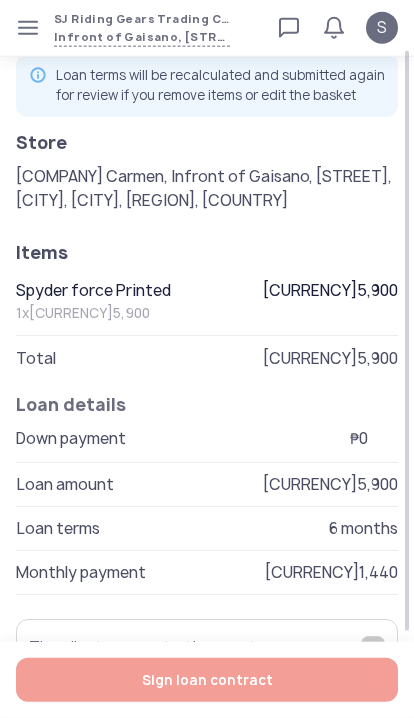 scroll, scrollTop: 58, scrollLeft: 0, axis: vertical 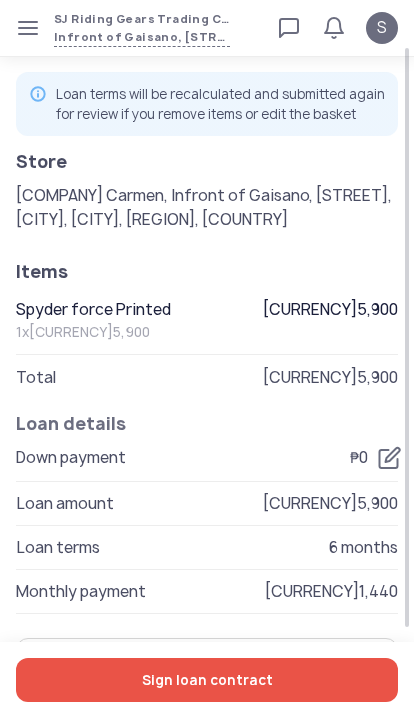 click on "Sign loan contract" 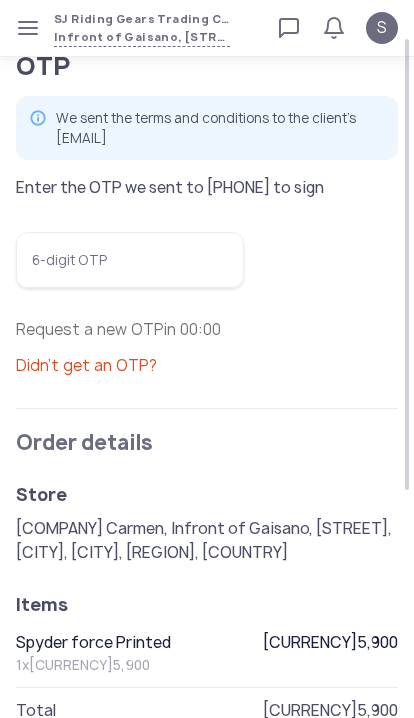 click on "6-digit OTP" at bounding box center (130, 260) 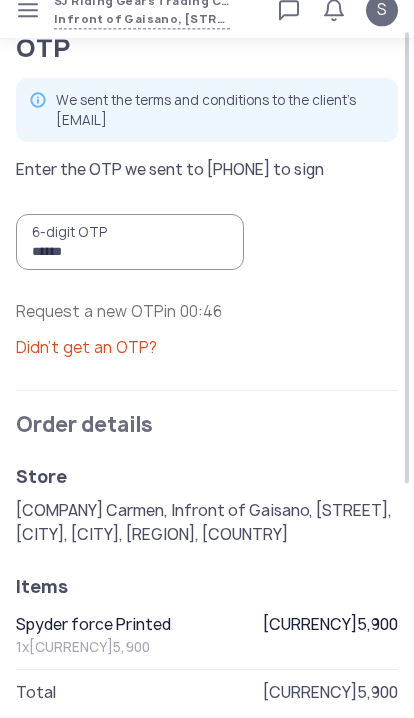 type on "******" 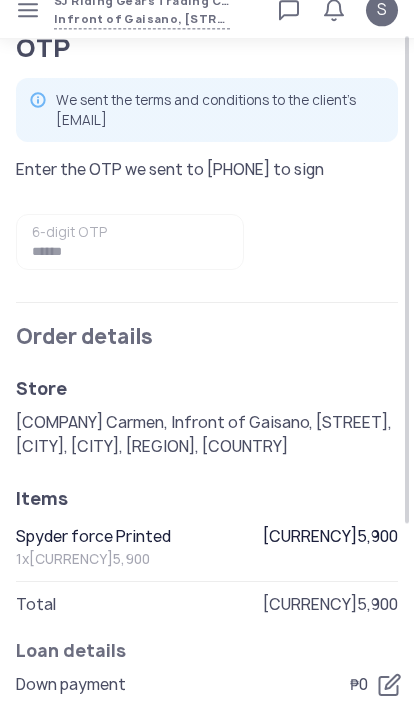 scroll, scrollTop: 74, scrollLeft: 0, axis: vertical 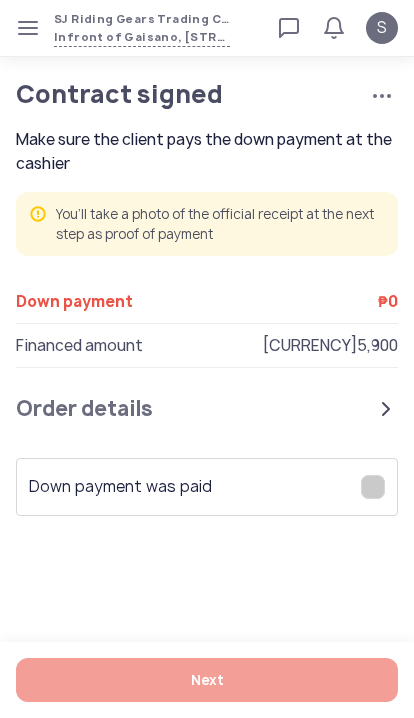 click on "Down payment was paid" 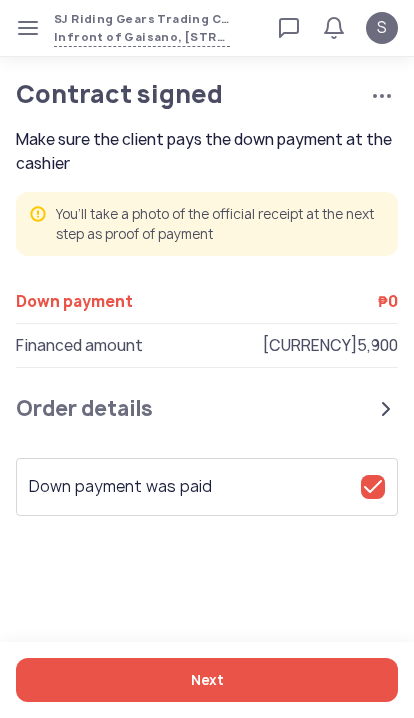 click on "Next" 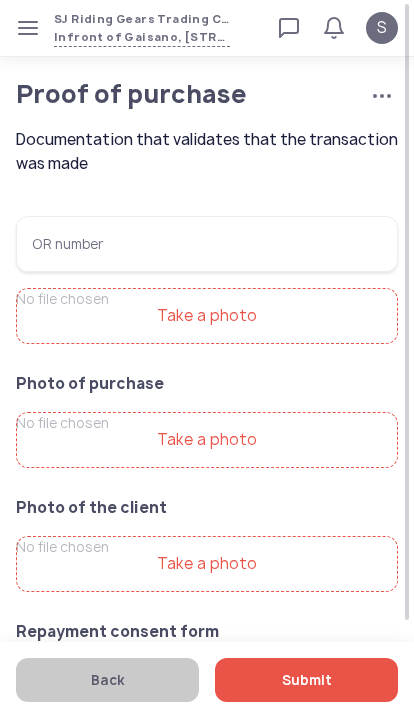 click on "OR number" at bounding box center (207, 244) 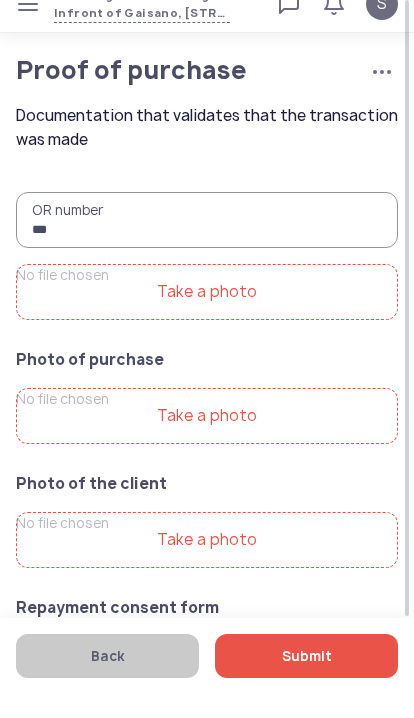type on "****" 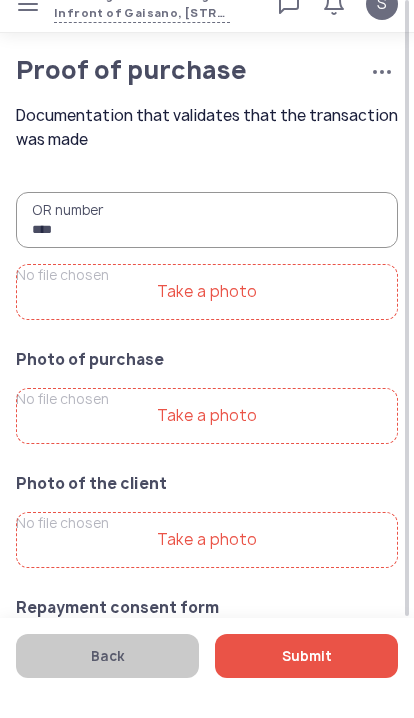 click on "Take a photo" at bounding box center (207, 316) 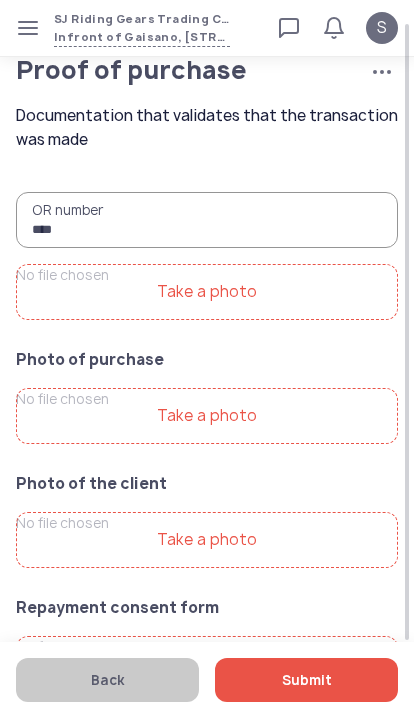 type on "**********" 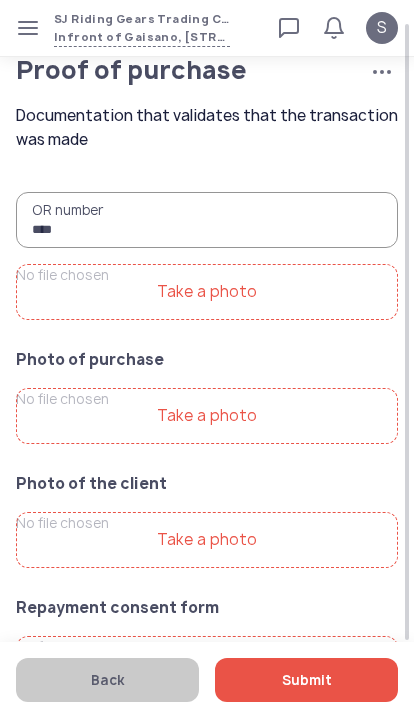 type 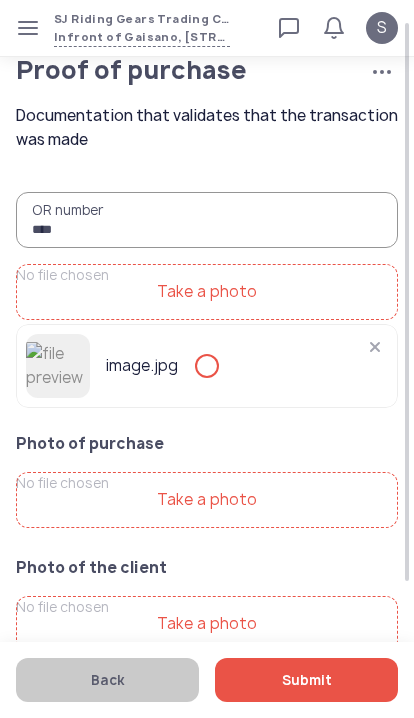 type on "****" 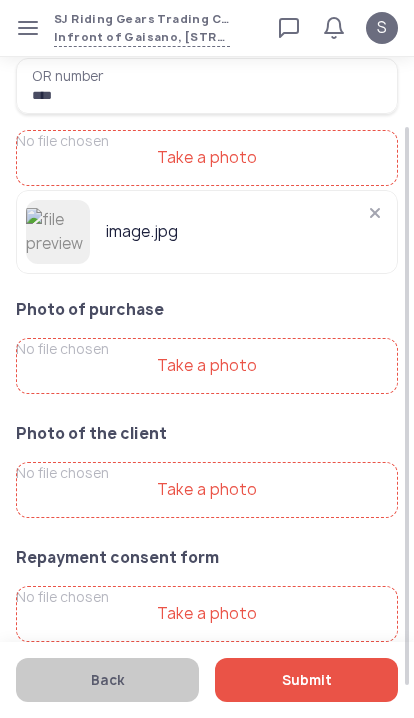 scroll, scrollTop: 166, scrollLeft: 0, axis: vertical 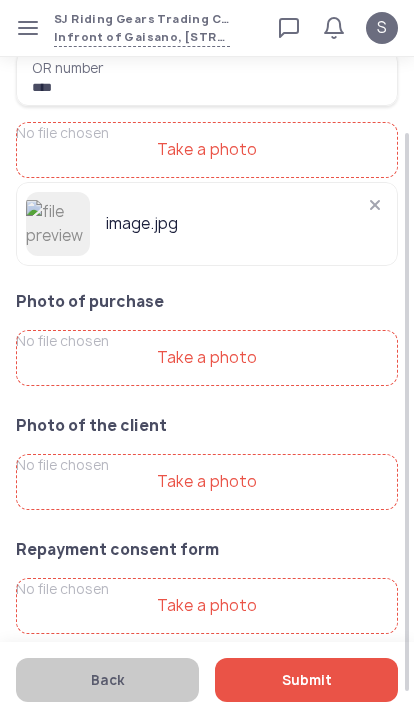 click on "Take a photo" at bounding box center [207, 606] 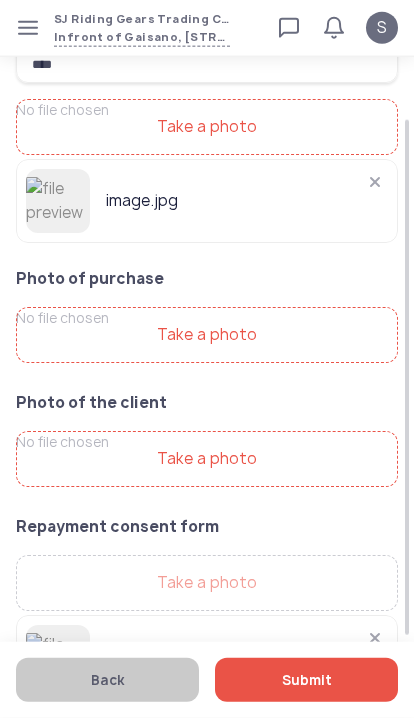 scroll, scrollTop: 278, scrollLeft: 0, axis: vertical 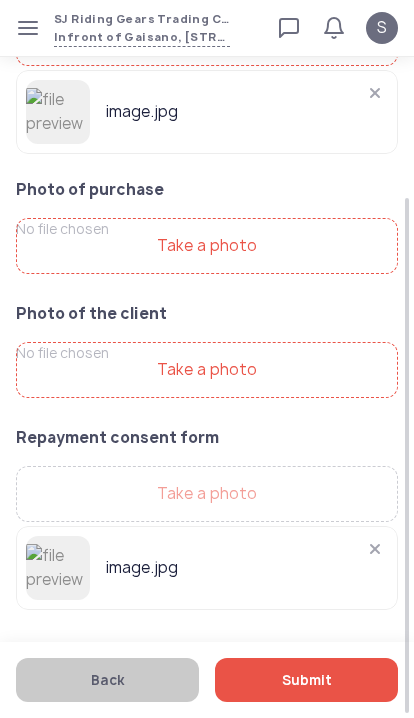 click on "Take a photo" at bounding box center [207, 246] 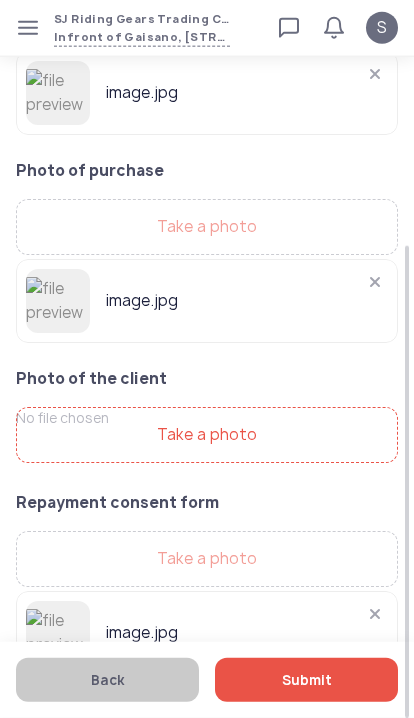 scroll, scrollTop: 362, scrollLeft: 0, axis: vertical 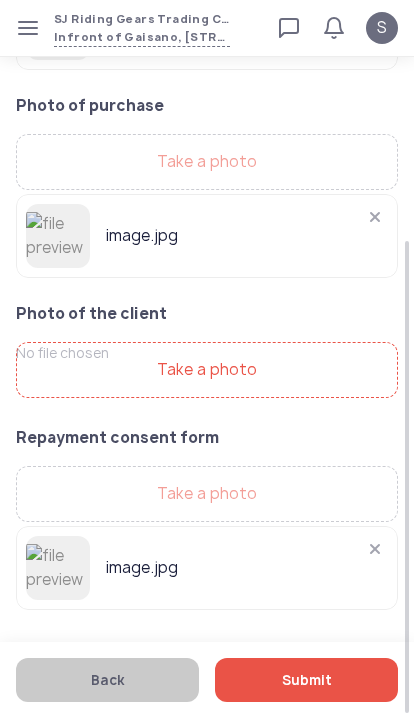 click on "Take a photo" at bounding box center (207, 370) 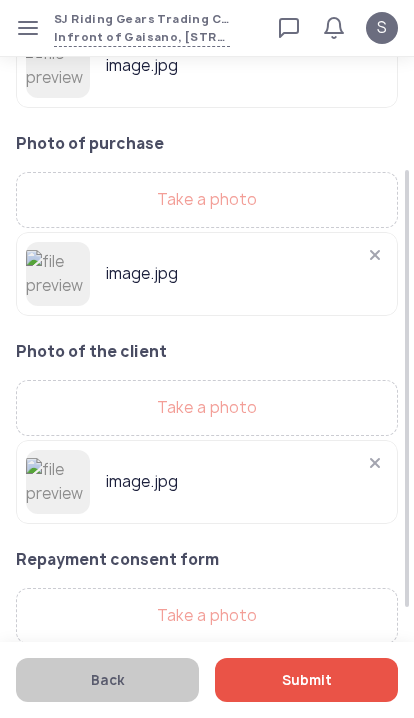 scroll, scrollTop: 364, scrollLeft: 0, axis: vertical 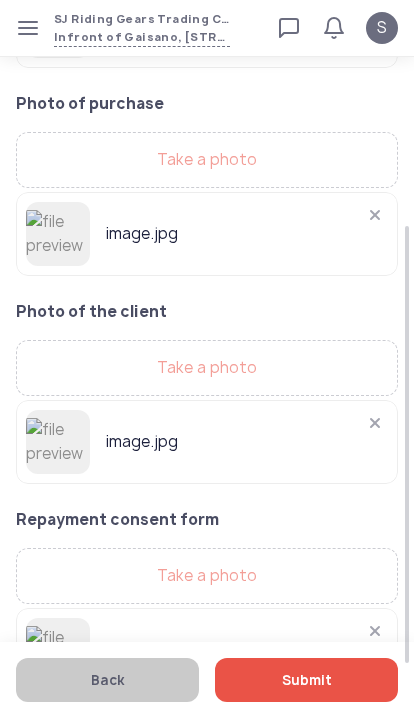 click on "Submit" 